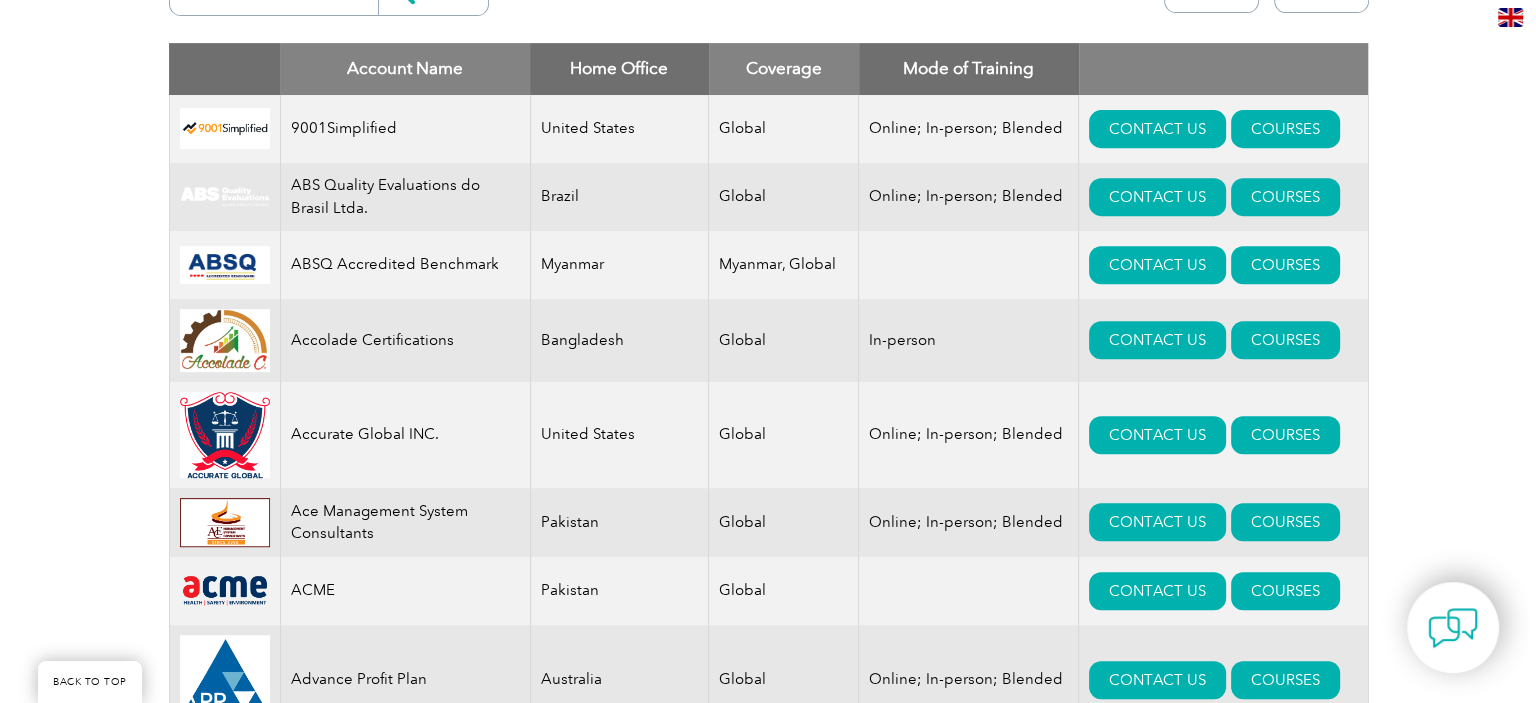 scroll, scrollTop: 840, scrollLeft: 0, axis: vertical 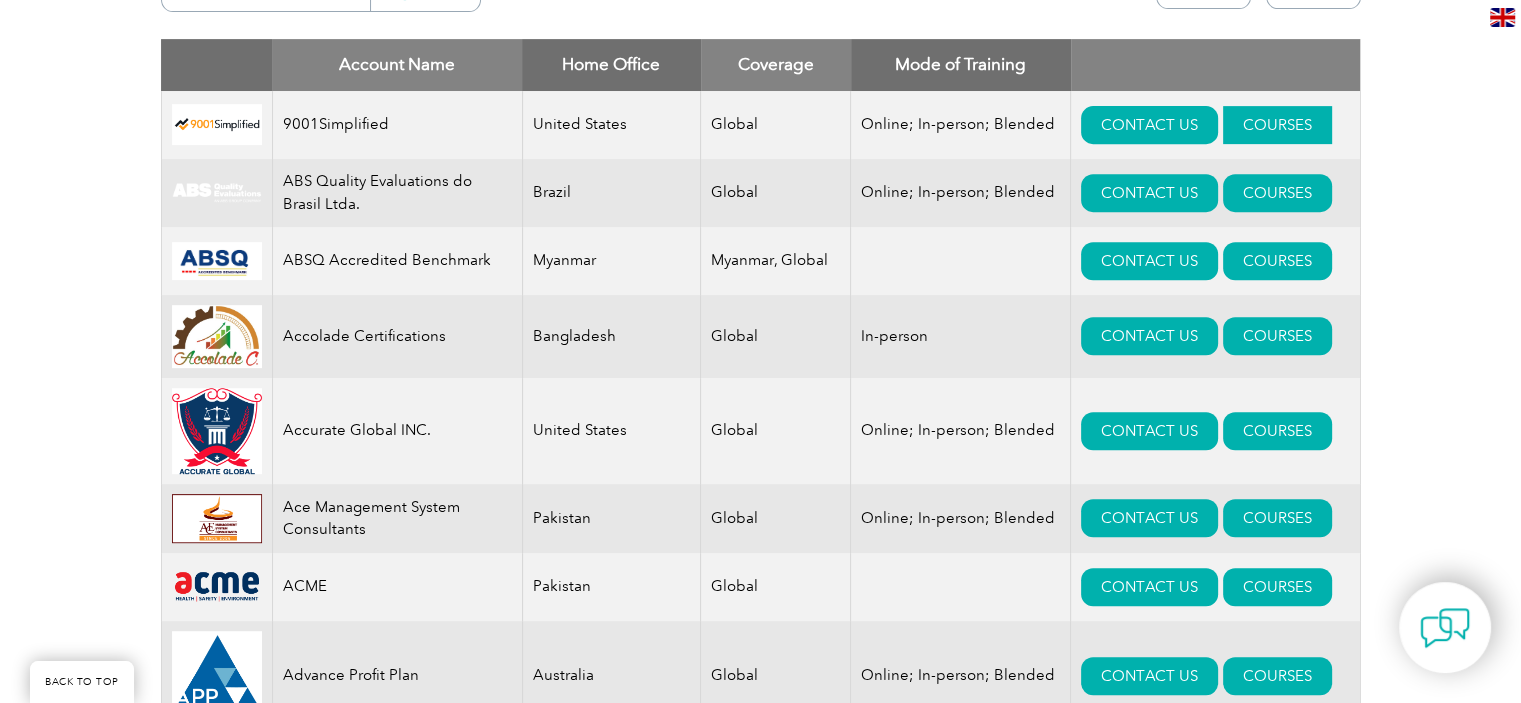 click on "COURSES" at bounding box center (1277, 125) 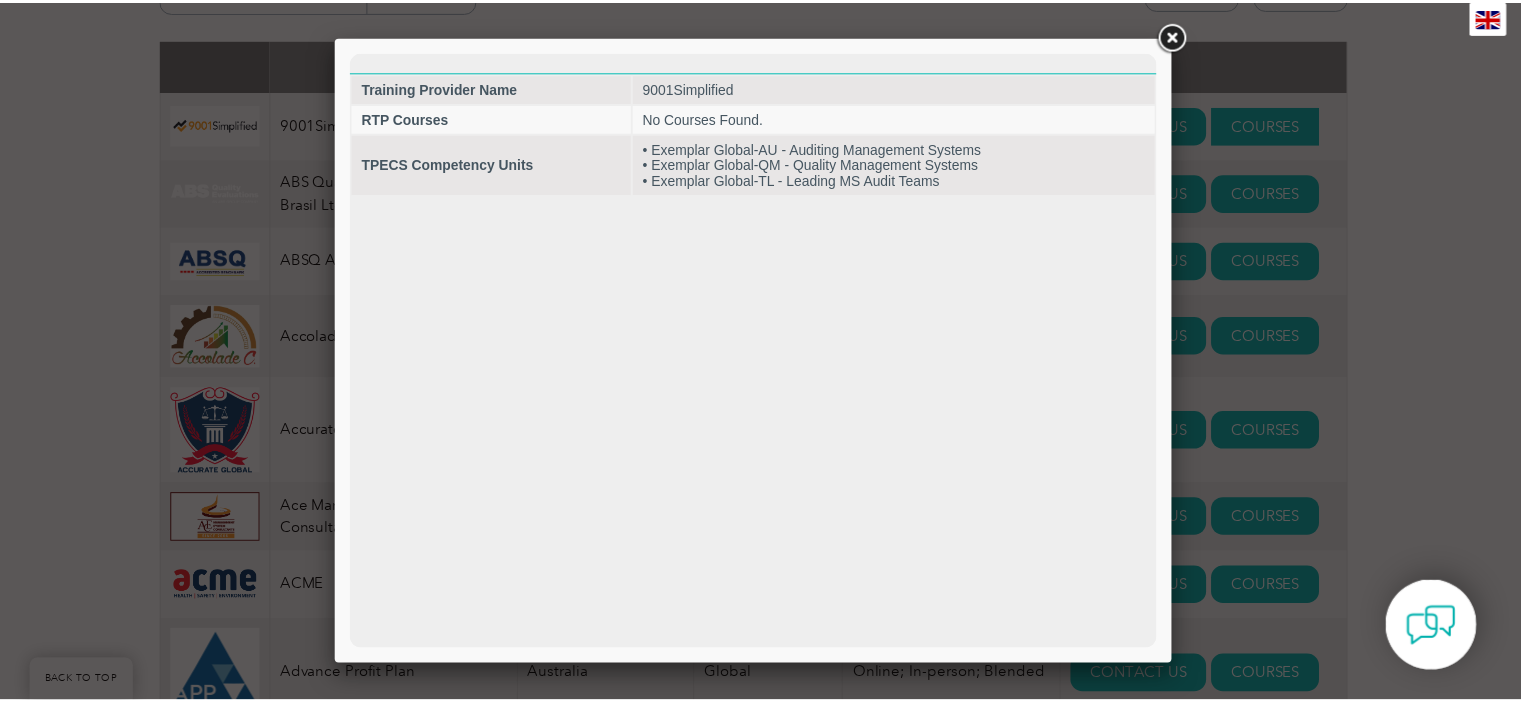 scroll, scrollTop: 0, scrollLeft: 0, axis: both 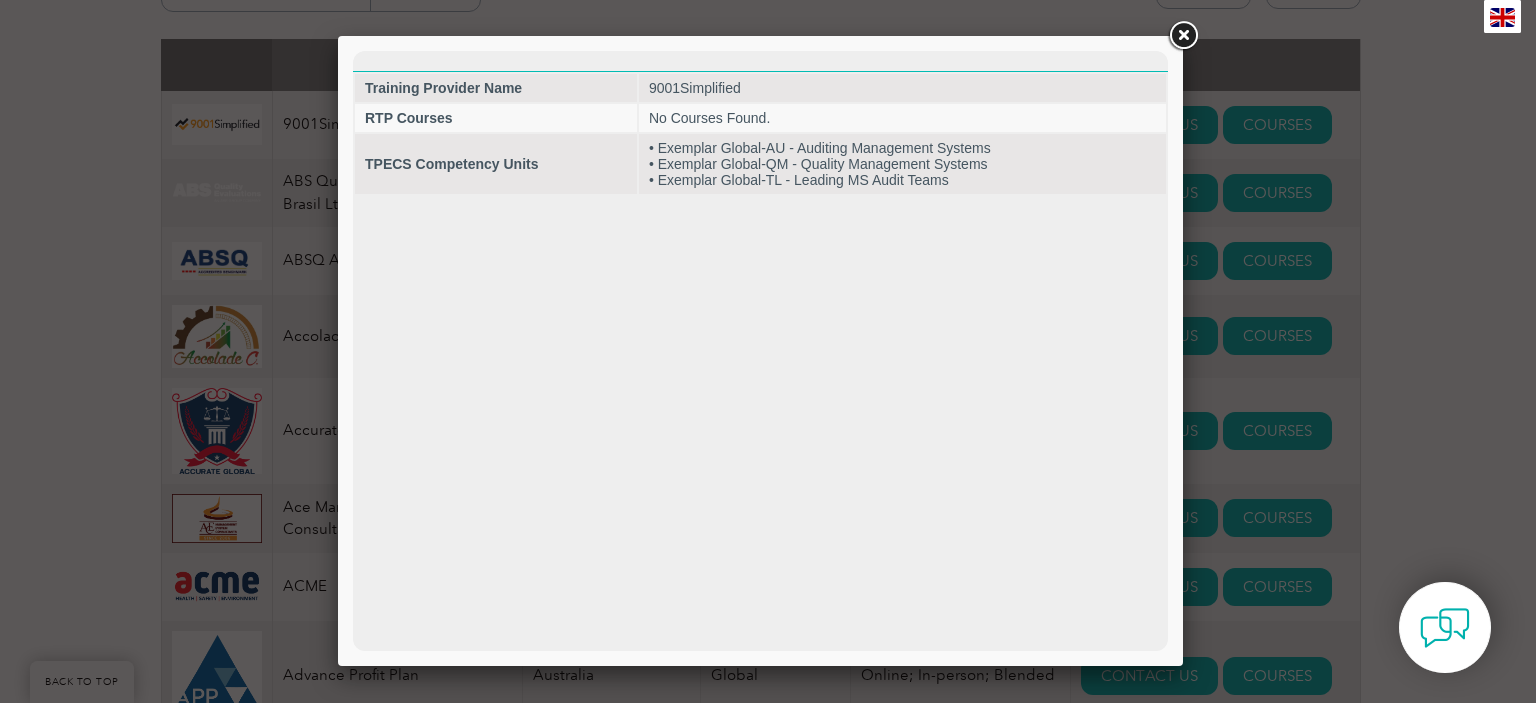 click at bounding box center (1183, 36) 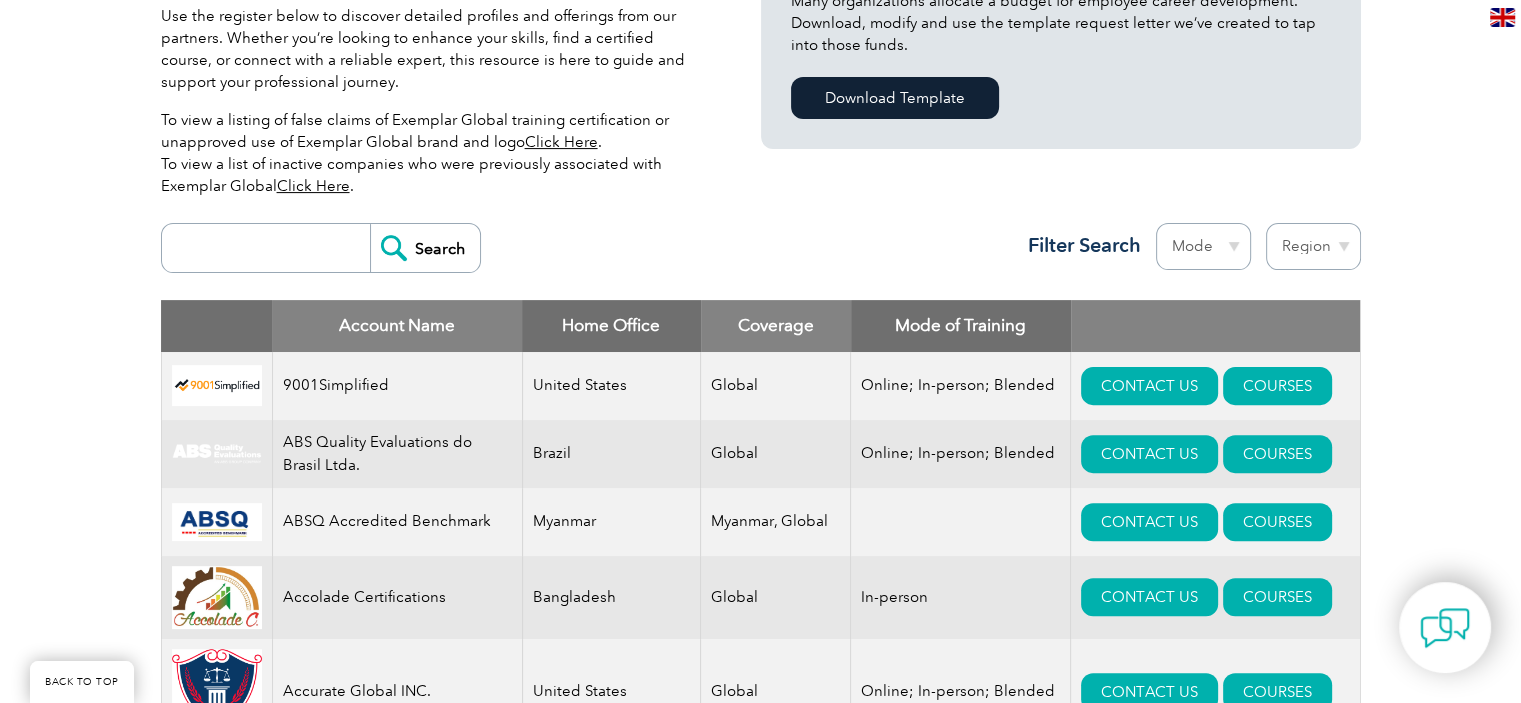 scroll, scrollTop: 560, scrollLeft: 0, axis: vertical 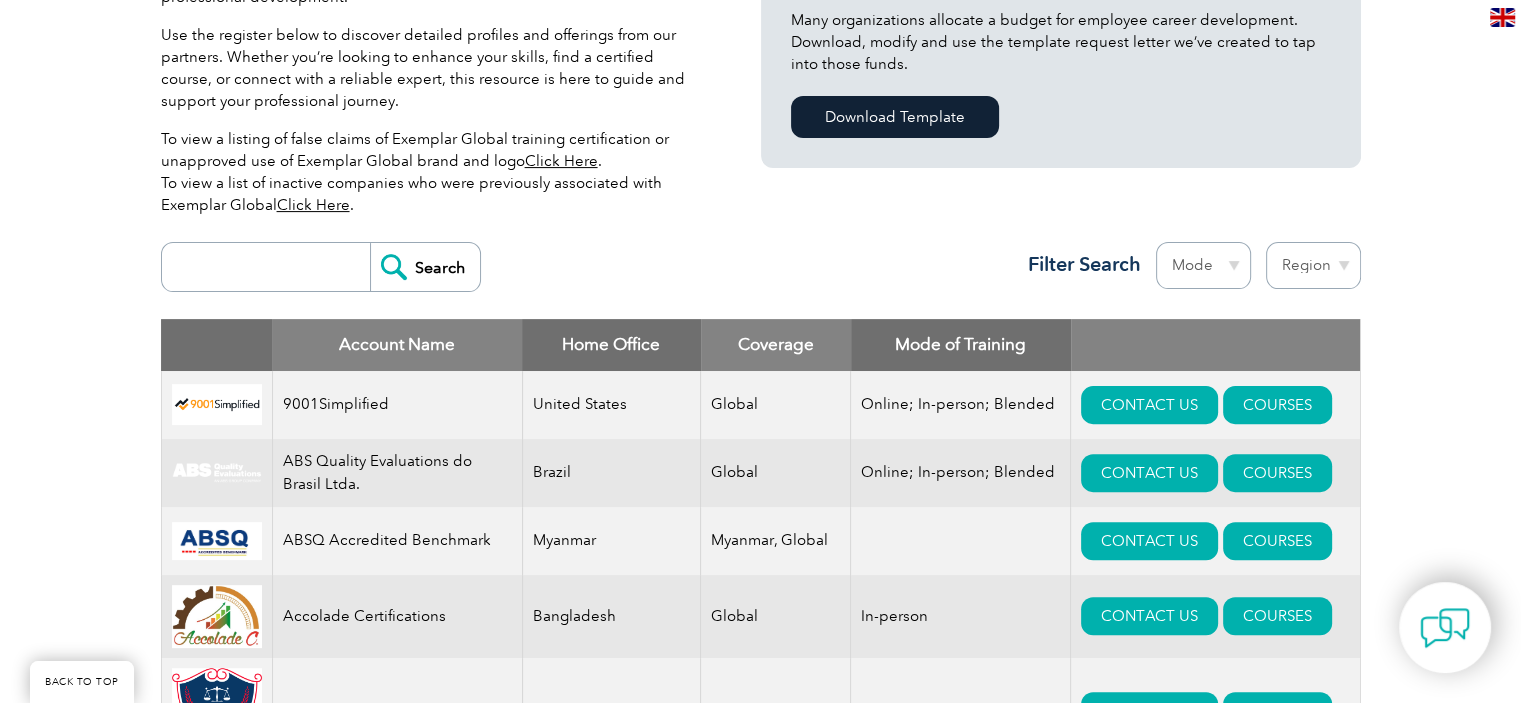 click on "Region
Australia
Bahrain
Bangladesh
Brazil
Canada
Colombia
Dominican Republic
Egypt
India
Indonesia
Iraq
Ireland
Jordan
Korea, Republic of
Malaysia
Malta
Mexico
Mongolia
Montenegro
Myanmar
Netherlands
New Zealand
Nigeria
Oman
Pakistan
Panama
Philippines
Portugal
Romania
Saudi Arabia
Serbia
Singapore
South Africa
Taiwan
Thailand
Trinidad and Tobago" at bounding box center [1313, 265] 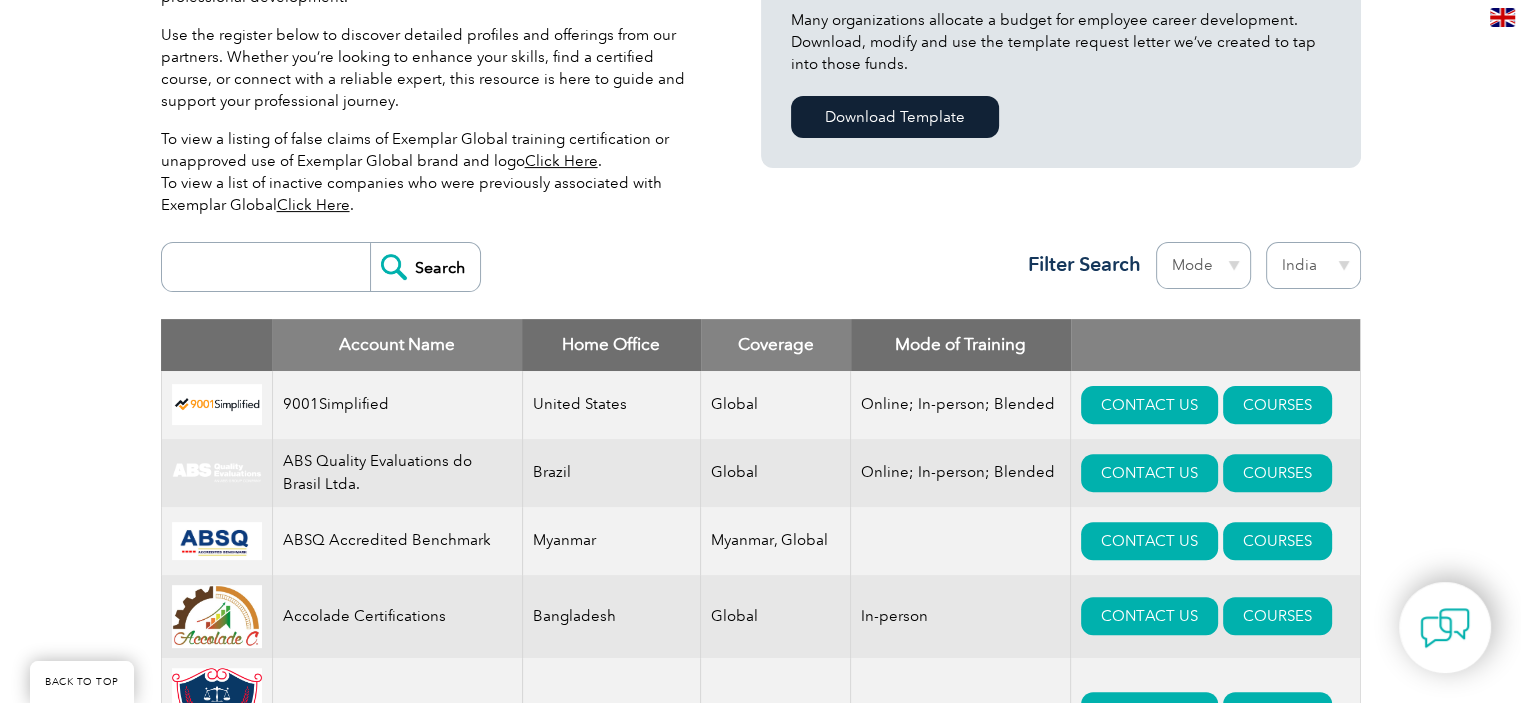 click on "Region
Australia
Bahrain
Bangladesh
Brazil
Canada
Colombia
Dominican Republic
Egypt
India
Indonesia
Iraq
Ireland
Jordan
Korea, Republic of
Malaysia
Malta
Mexico
Mongolia
Montenegro
Myanmar
Netherlands
New Zealand
Nigeria
Oman
Pakistan
Panama
Philippines
Portugal
Romania
Saudi Arabia
Serbia
Singapore
South Africa
Taiwan
Thailand
Trinidad and Tobago" at bounding box center [1313, 265] 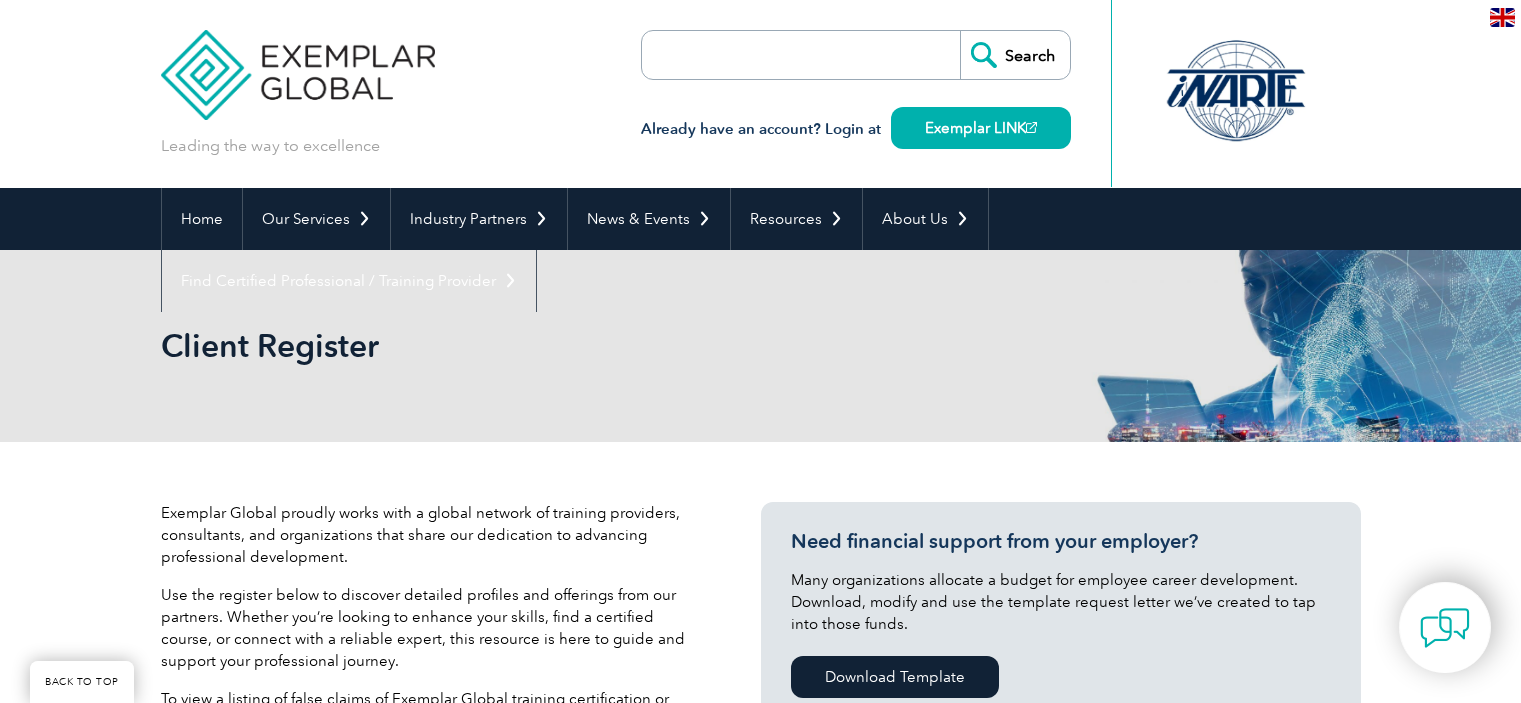 select on "India" 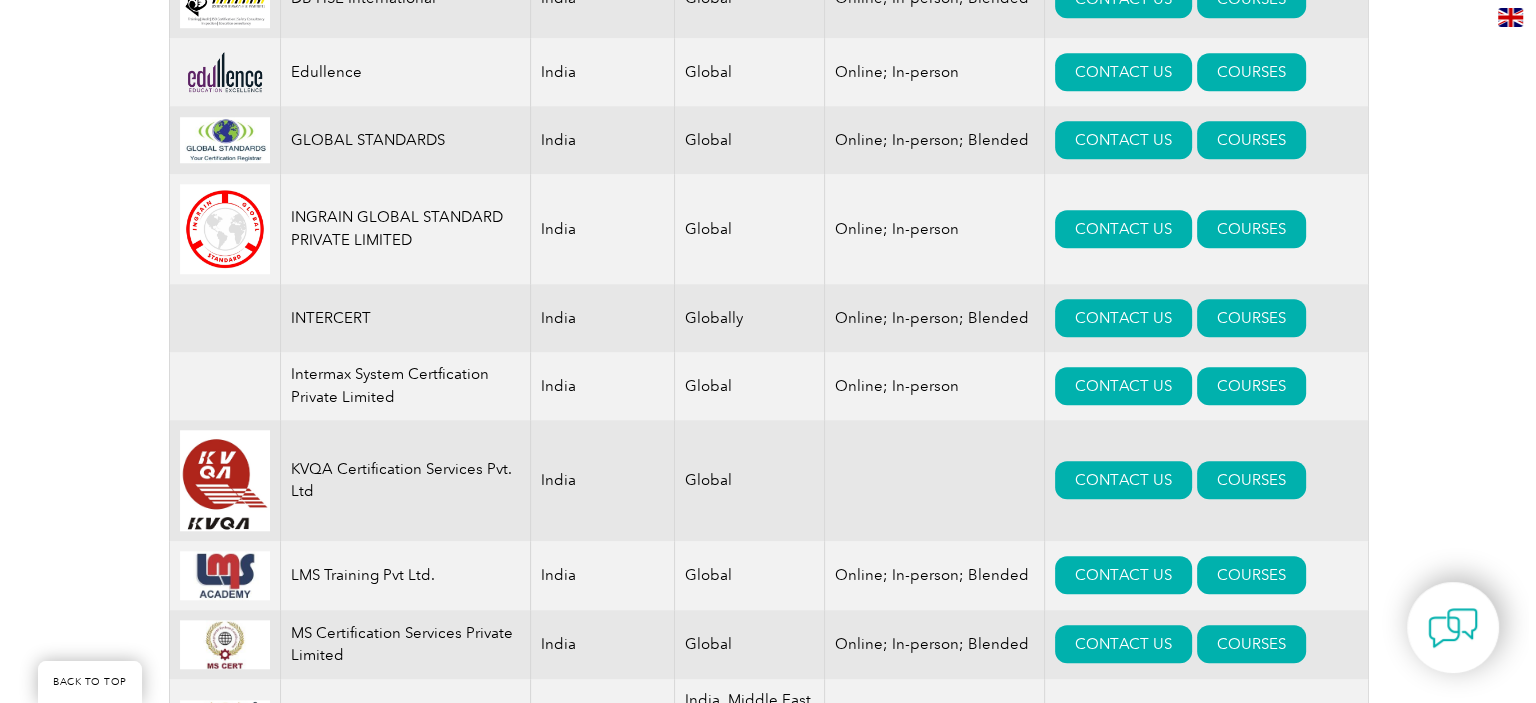 scroll, scrollTop: 1800, scrollLeft: 0, axis: vertical 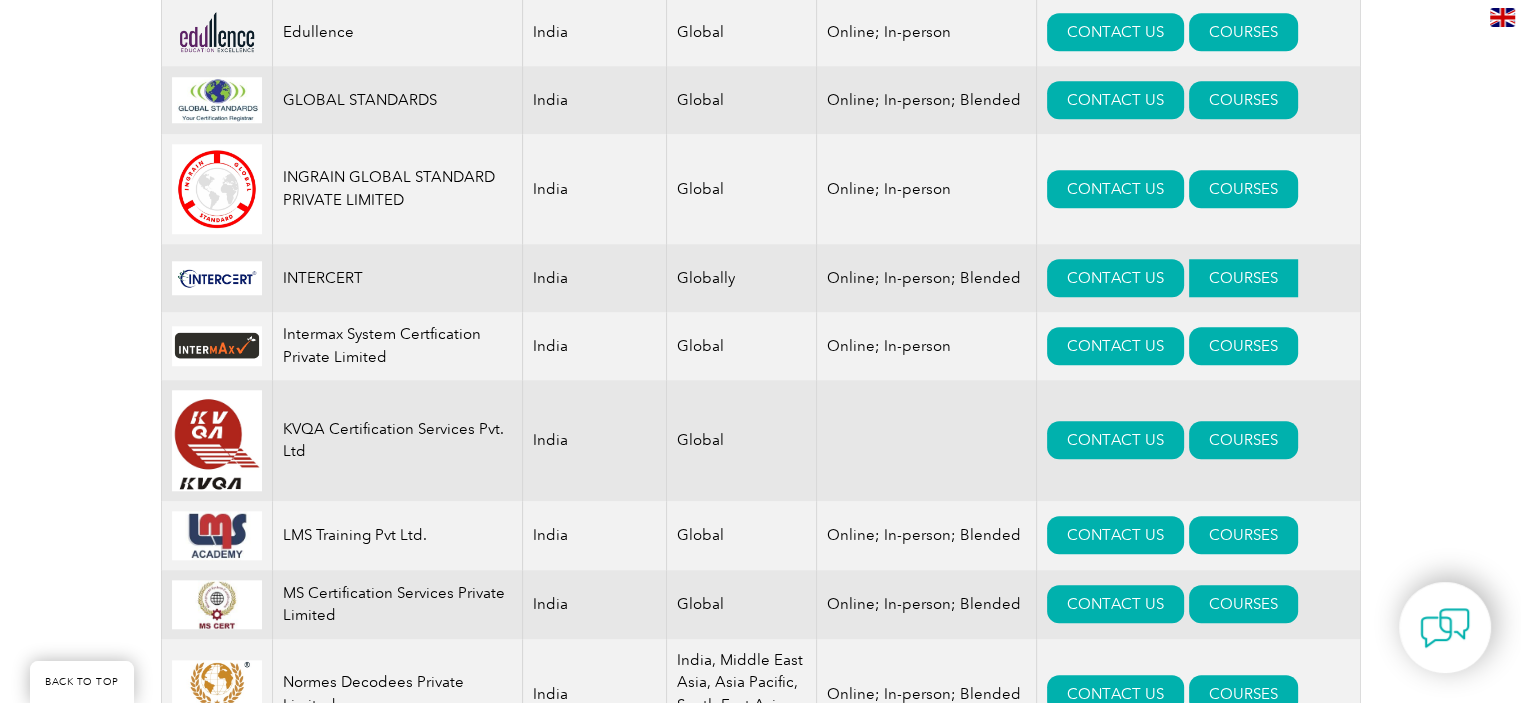 click on "COURSES" at bounding box center (1243, 278) 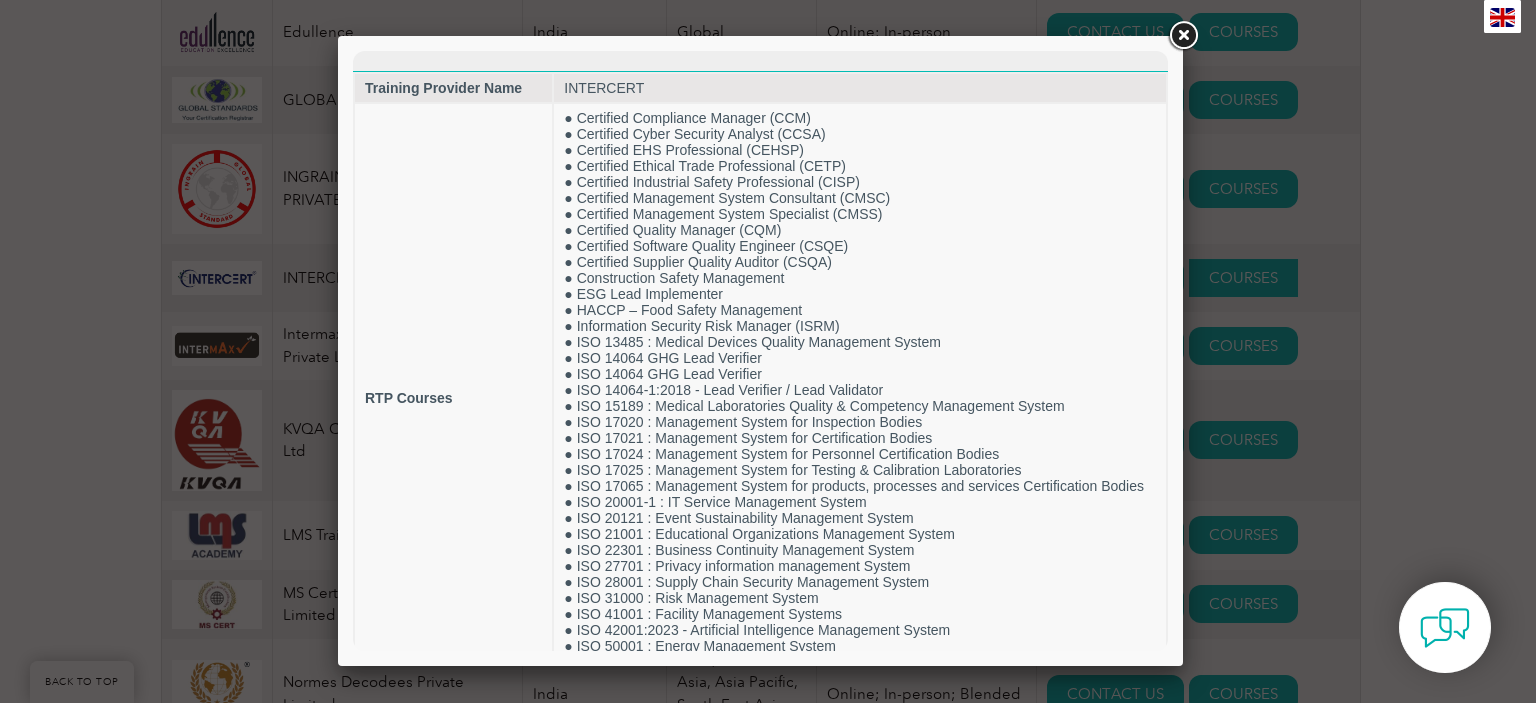 scroll, scrollTop: 0, scrollLeft: 0, axis: both 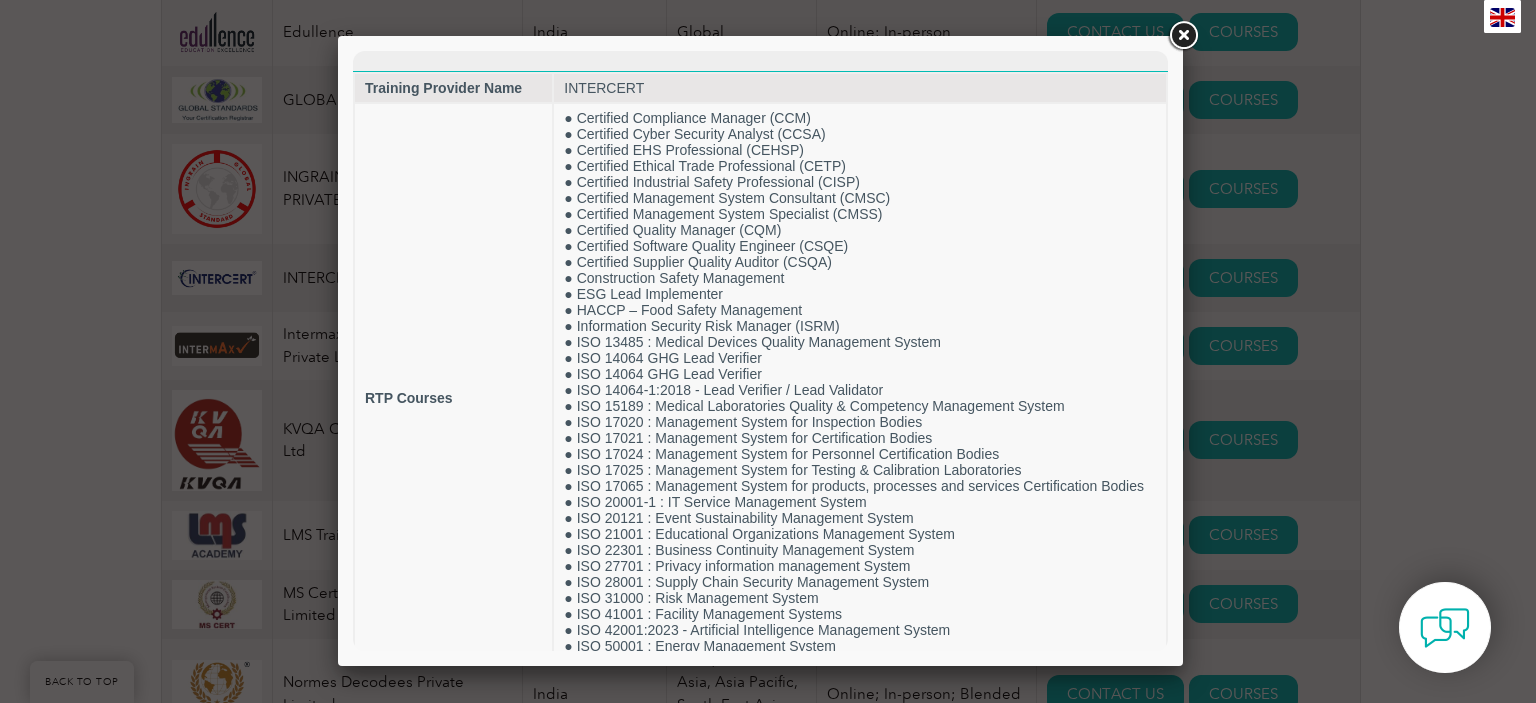 drag, startPoint x: 1159, startPoint y: 431, endPoint x: 1524, endPoint y: 459, distance: 366.0724 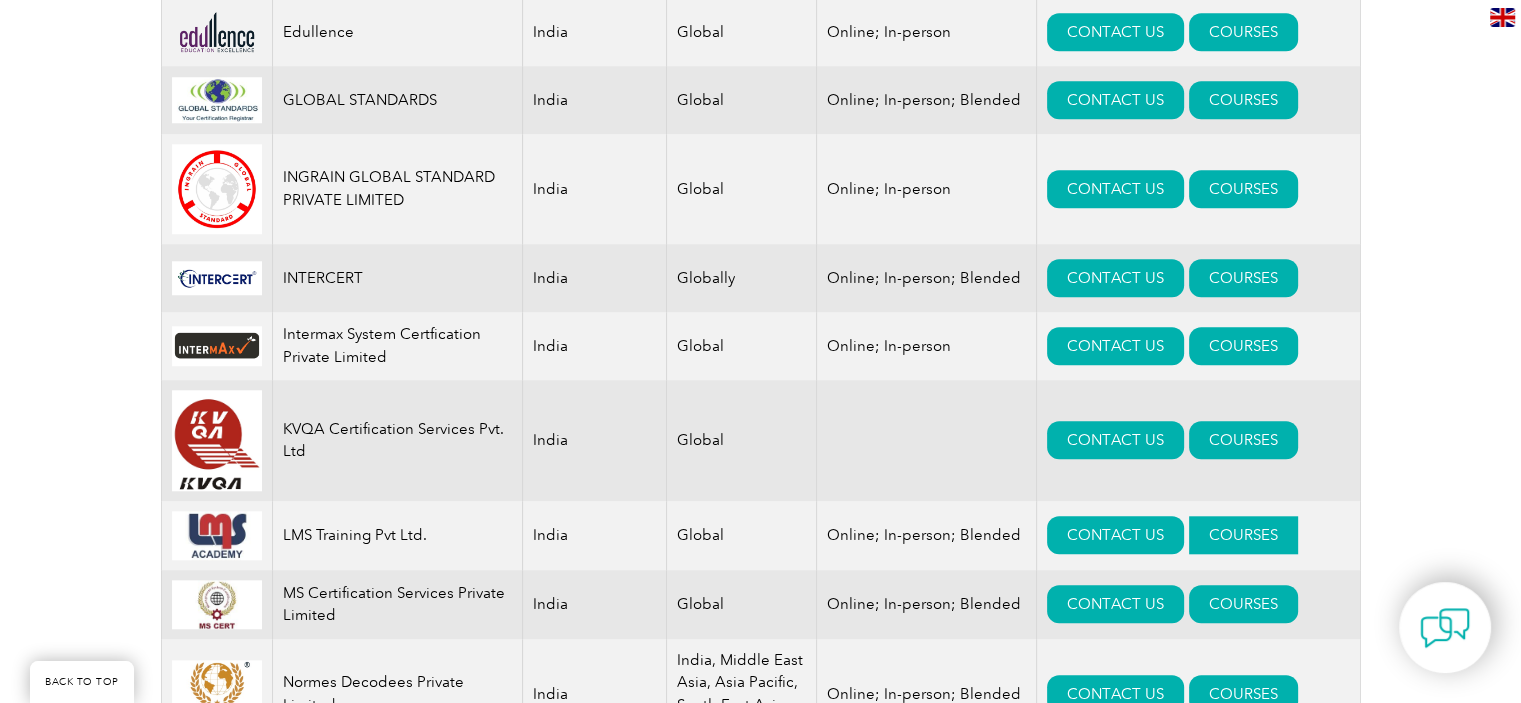 click on "COURSES" at bounding box center (1243, 535) 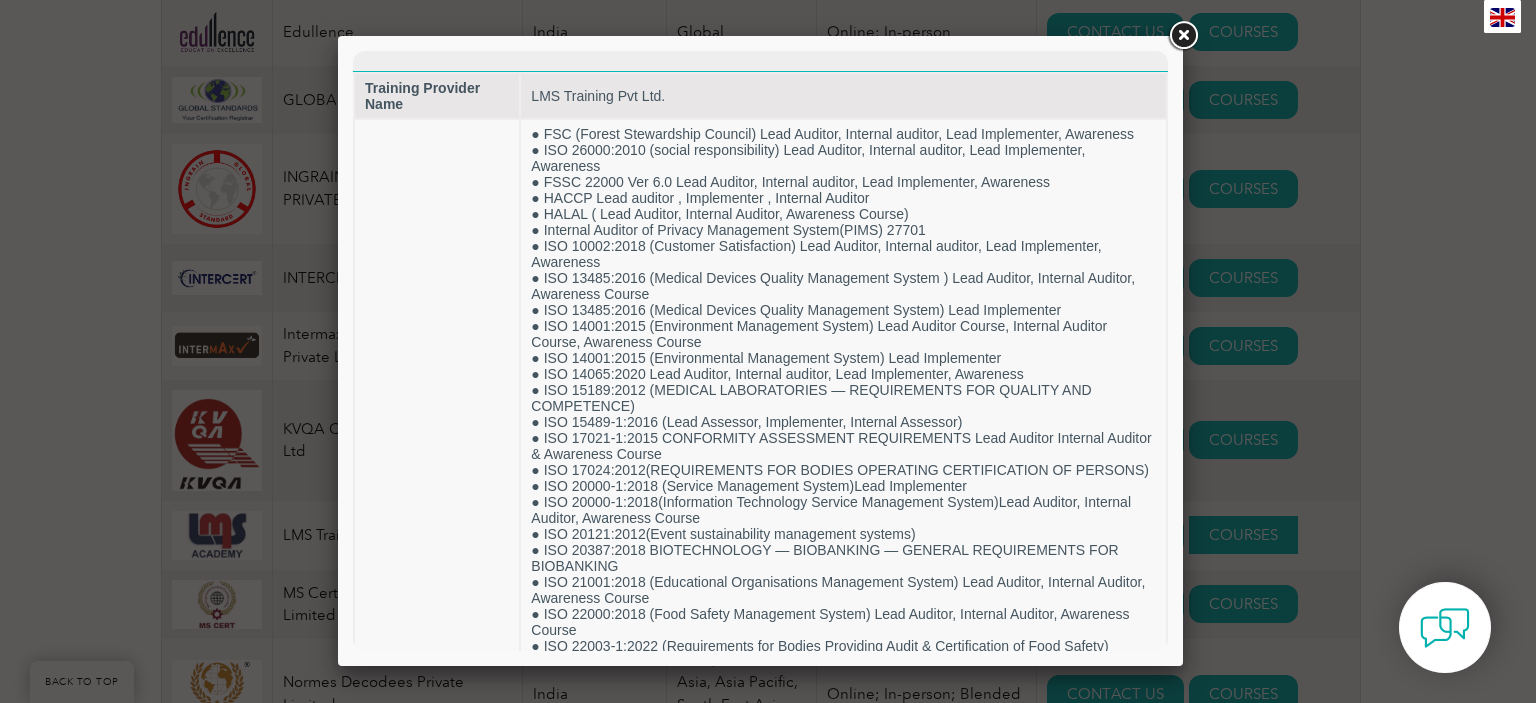 scroll, scrollTop: 0, scrollLeft: 0, axis: both 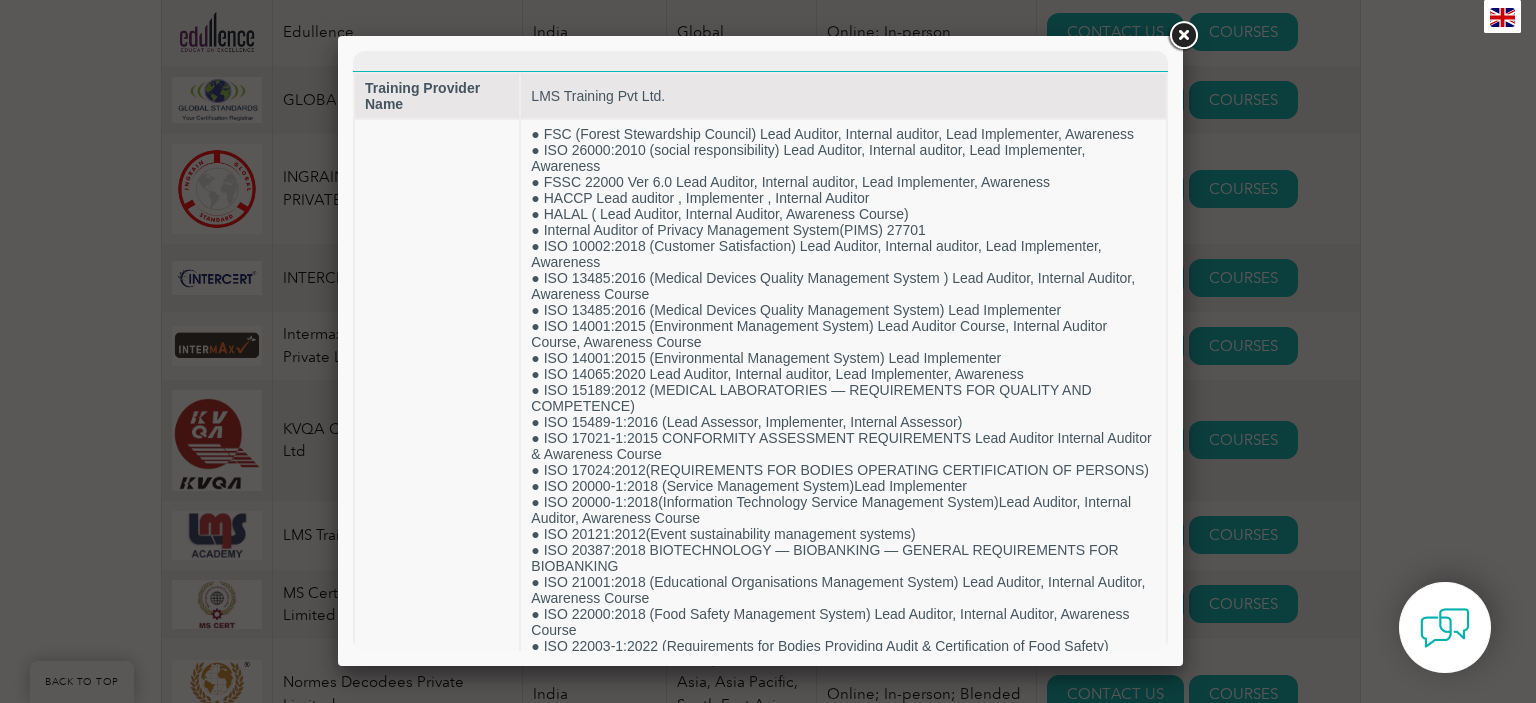 click at bounding box center (1183, 36) 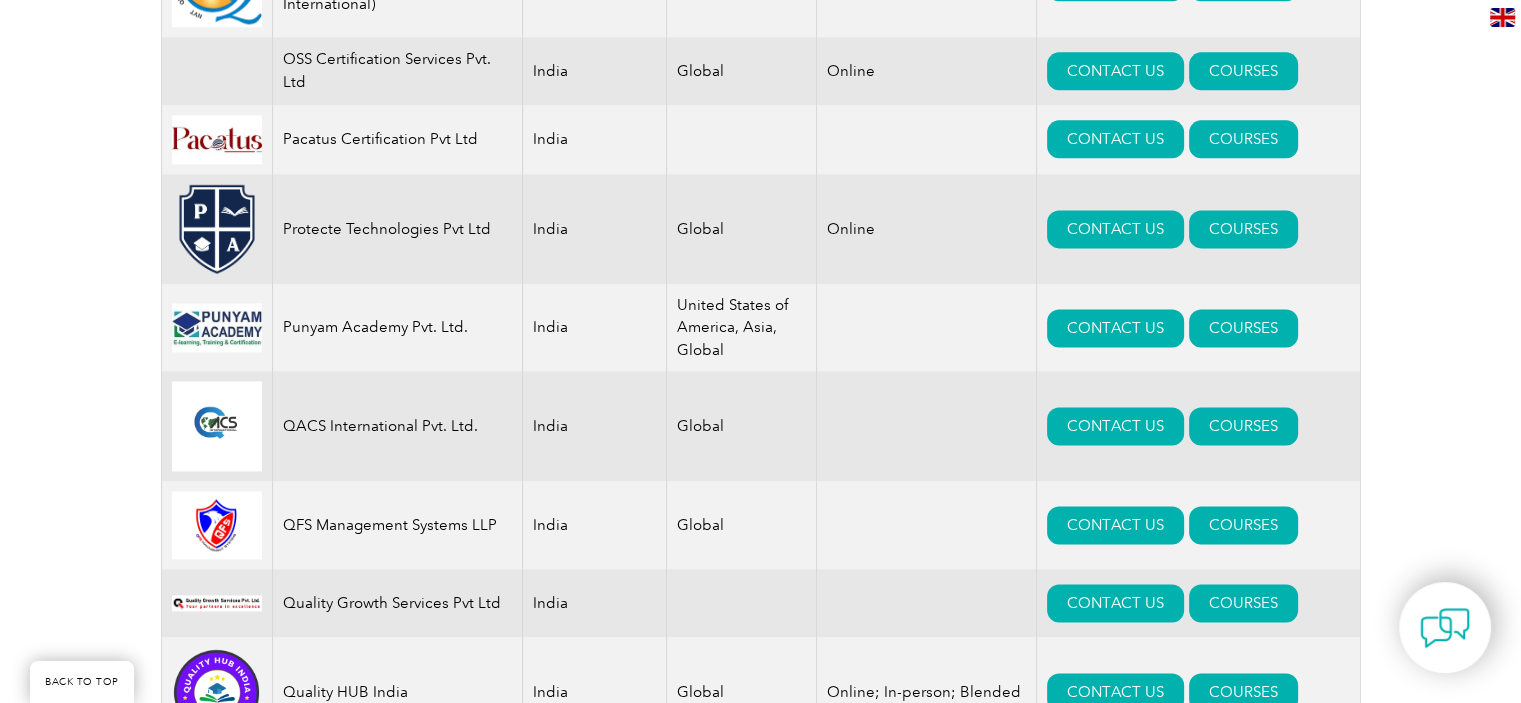 scroll, scrollTop: 0, scrollLeft: 0, axis: both 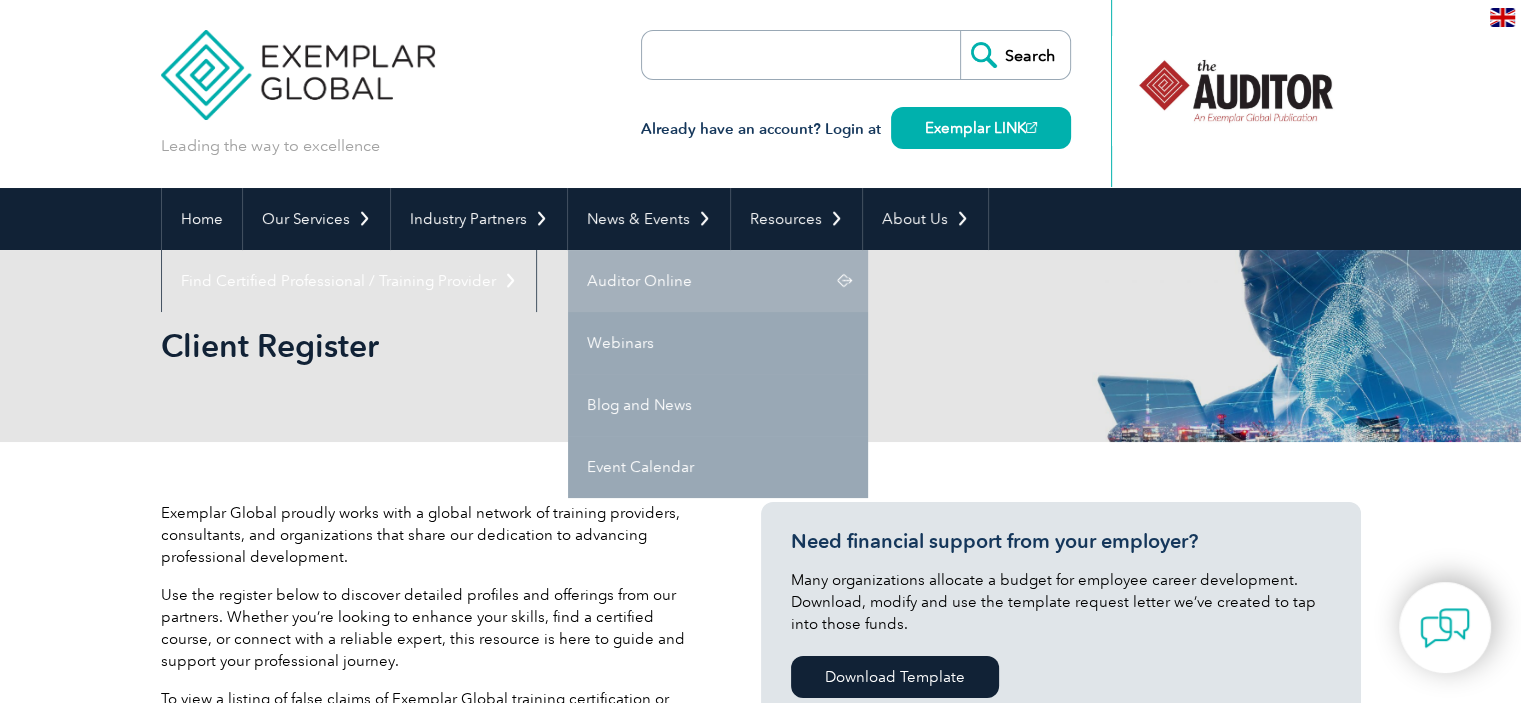 click on "Auditor Online" at bounding box center [718, 281] 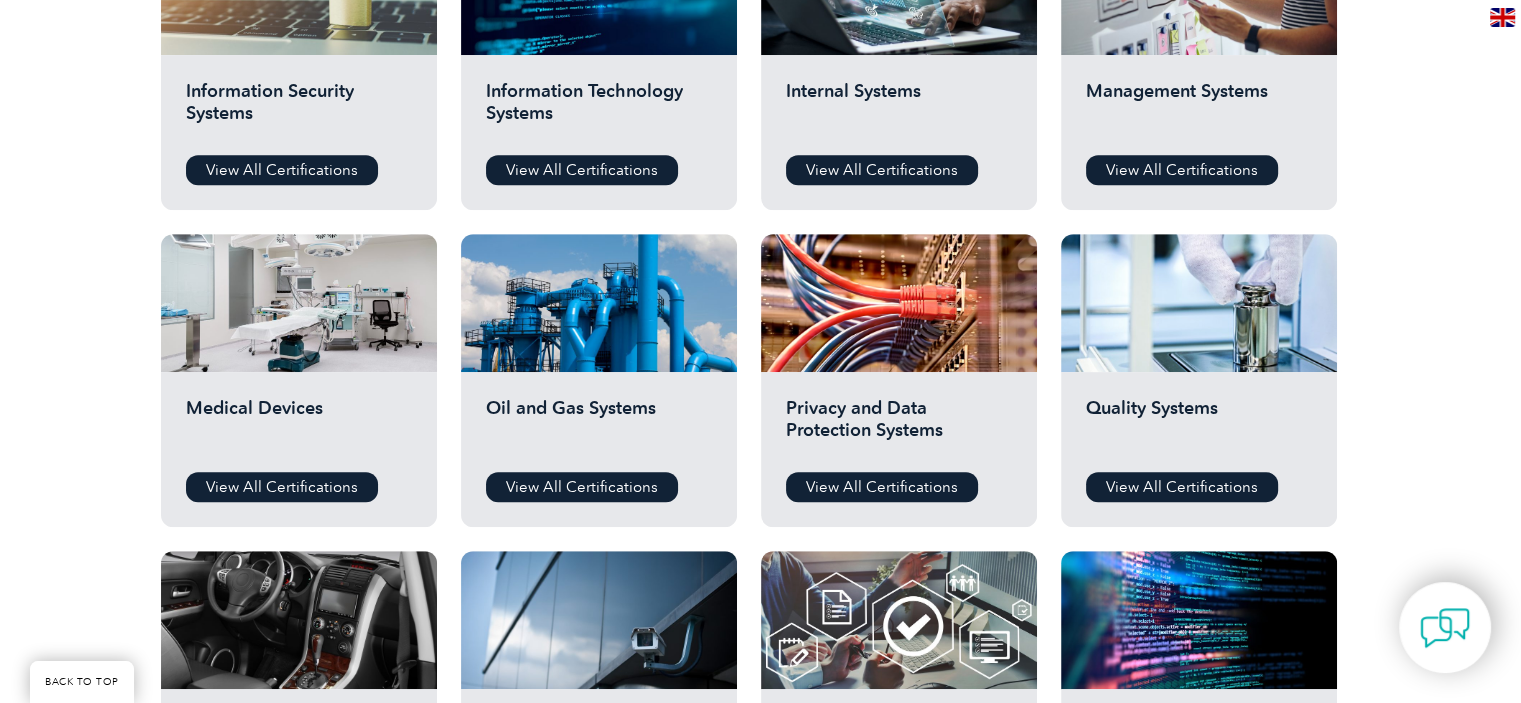scroll, scrollTop: 1160, scrollLeft: 0, axis: vertical 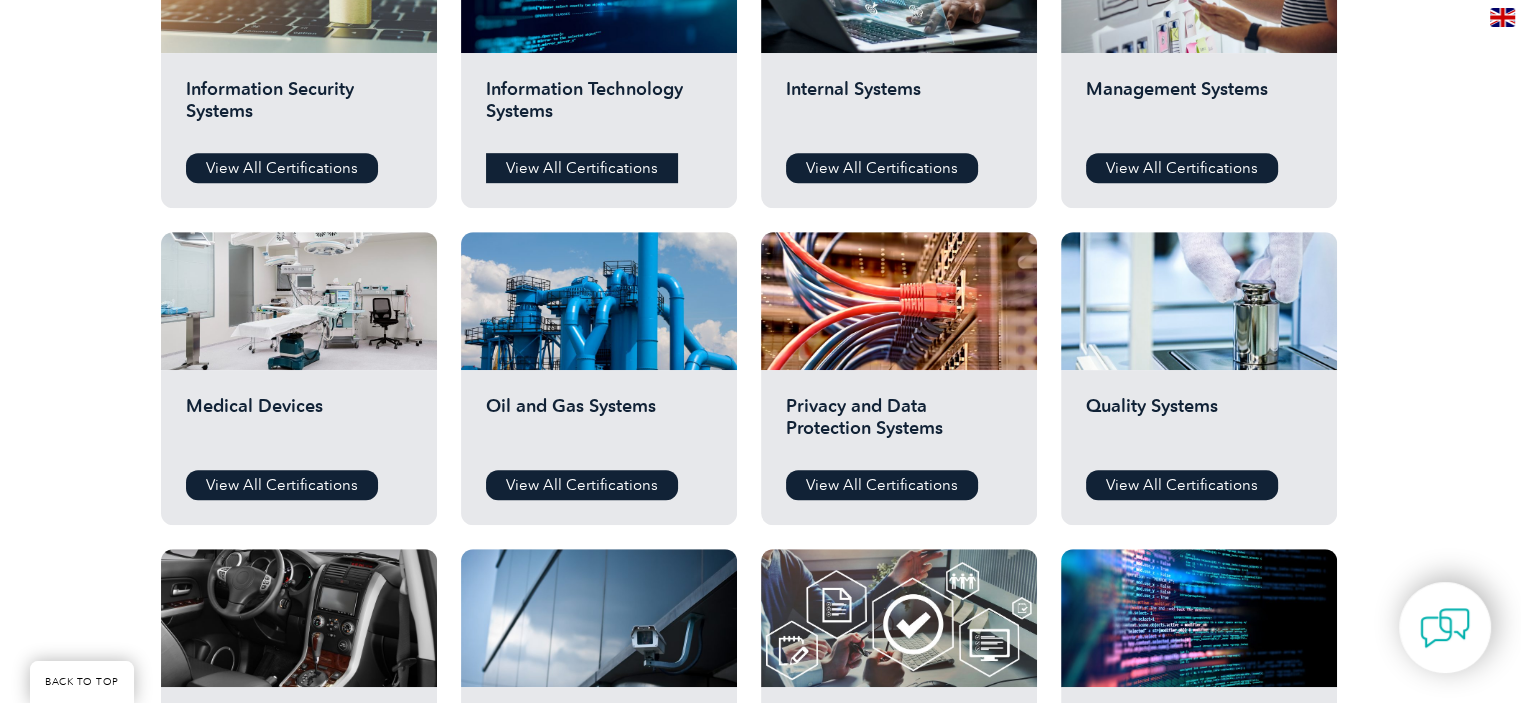 click on "View All Certifications" at bounding box center [582, 168] 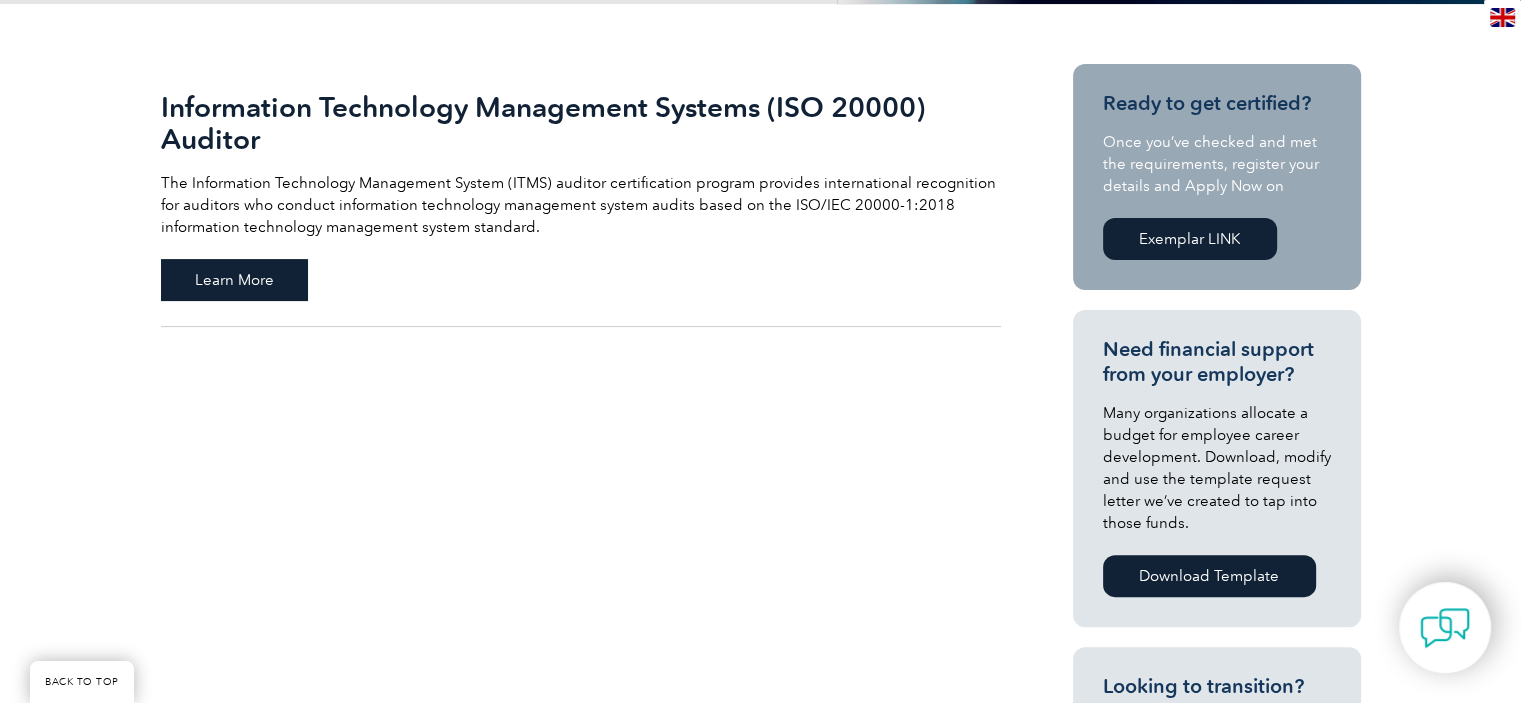 scroll, scrollTop: 440, scrollLeft: 0, axis: vertical 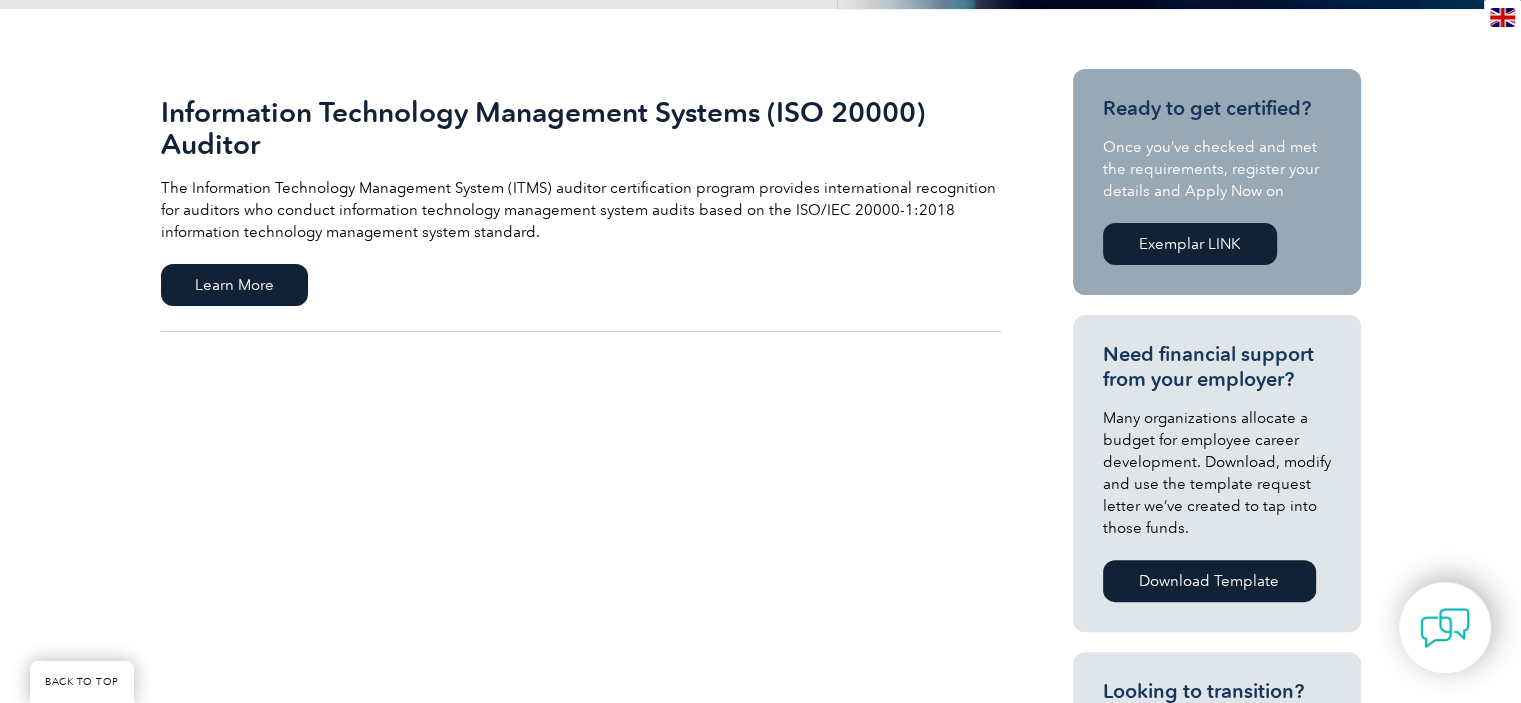 click on "Exemplar LINK" at bounding box center (1190, 244) 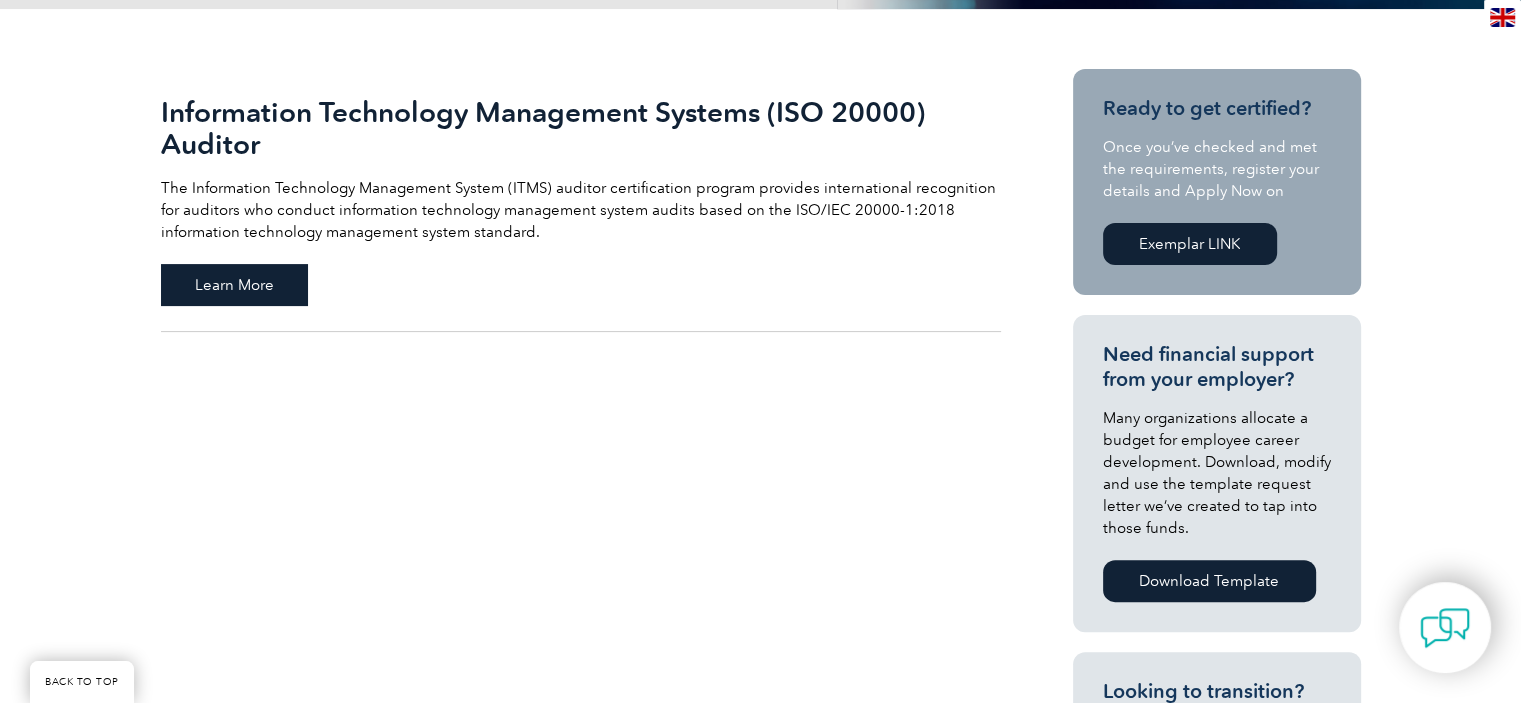 click on "Learn More" at bounding box center [234, 285] 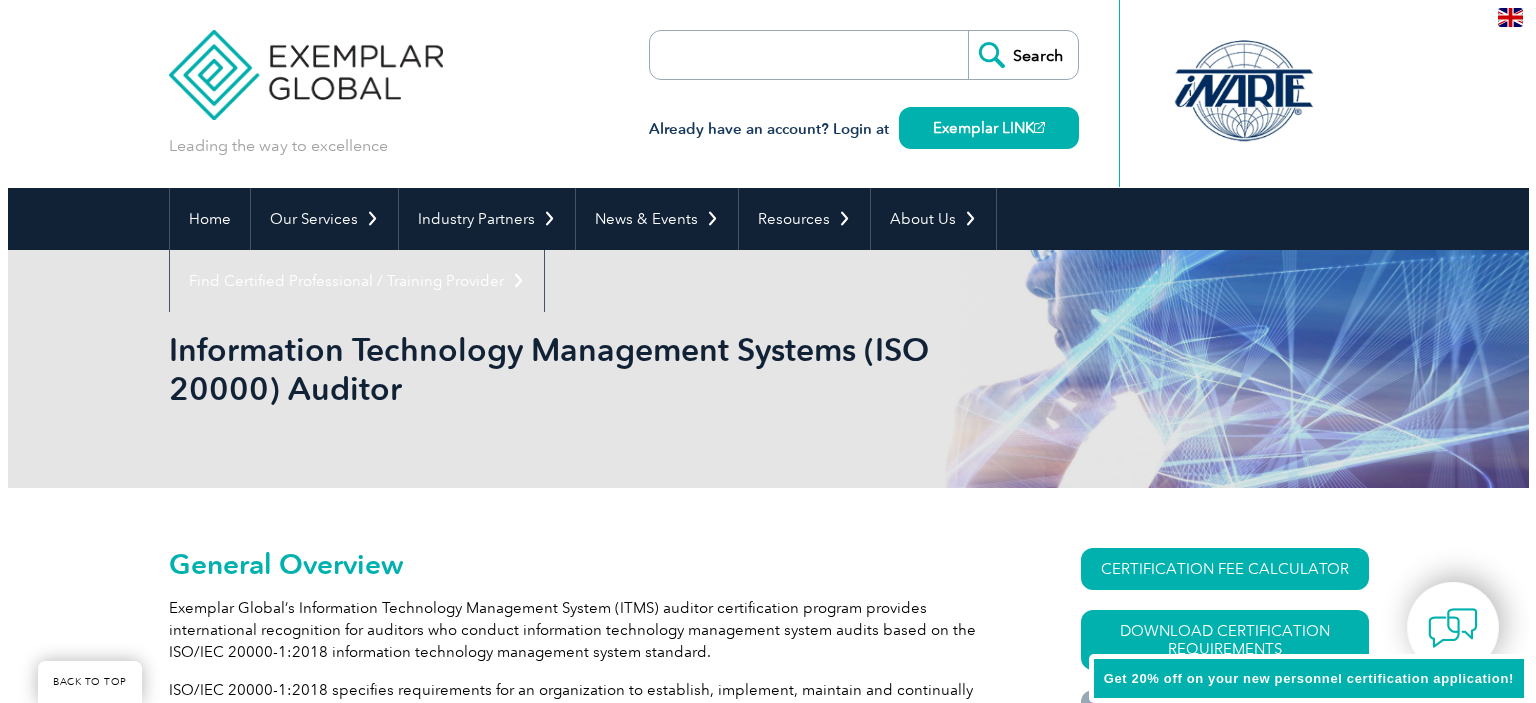 scroll, scrollTop: 208, scrollLeft: 0, axis: vertical 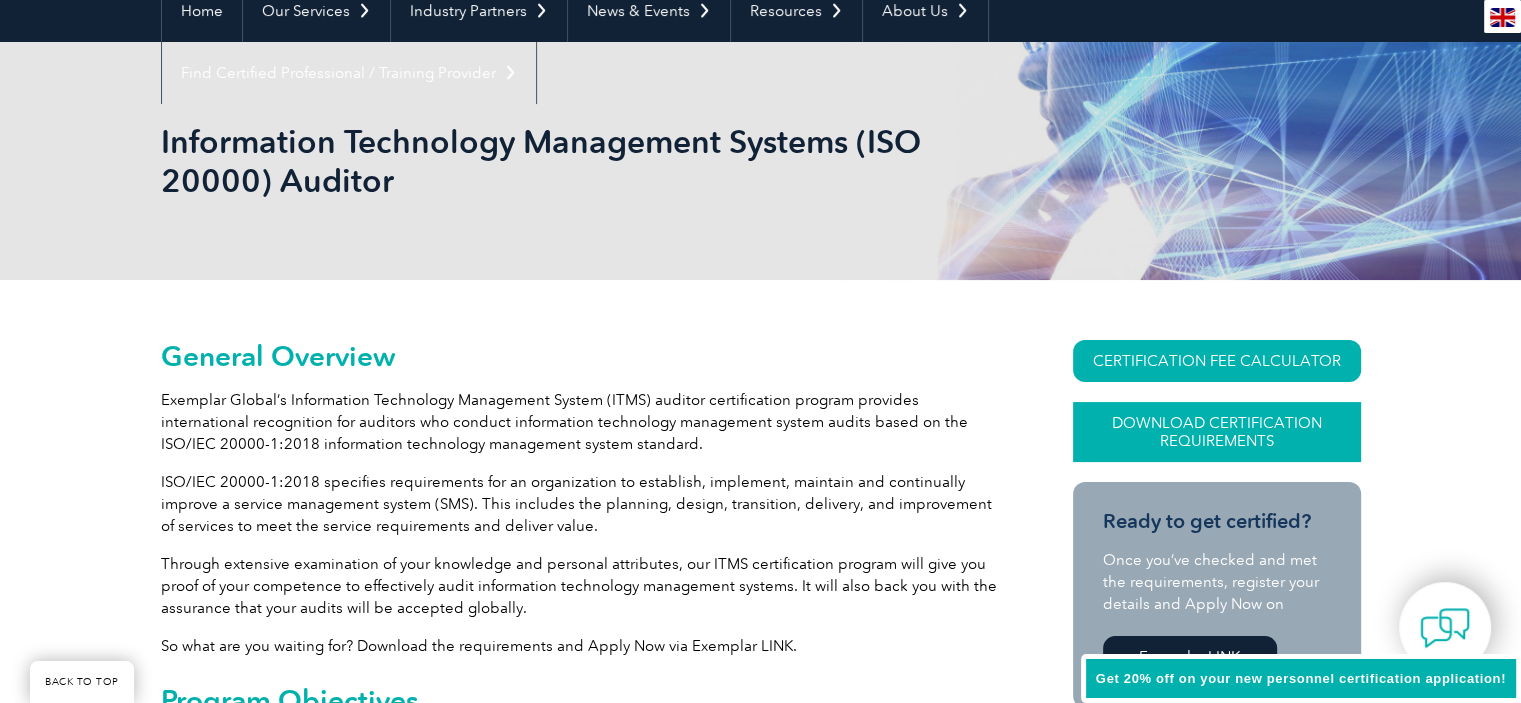 click on "Download Certification Requirements" at bounding box center [1217, 432] 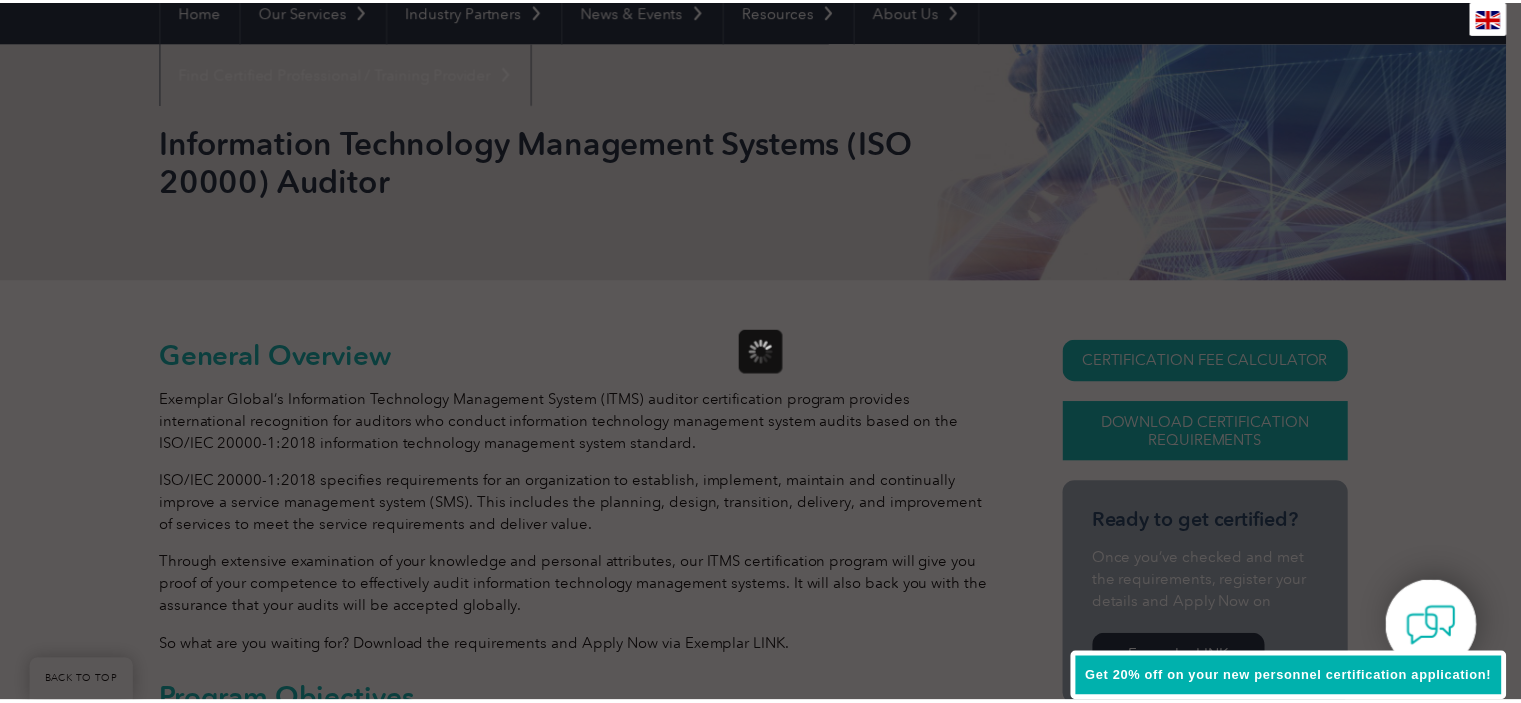 scroll, scrollTop: 0, scrollLeft: 0, axis: both 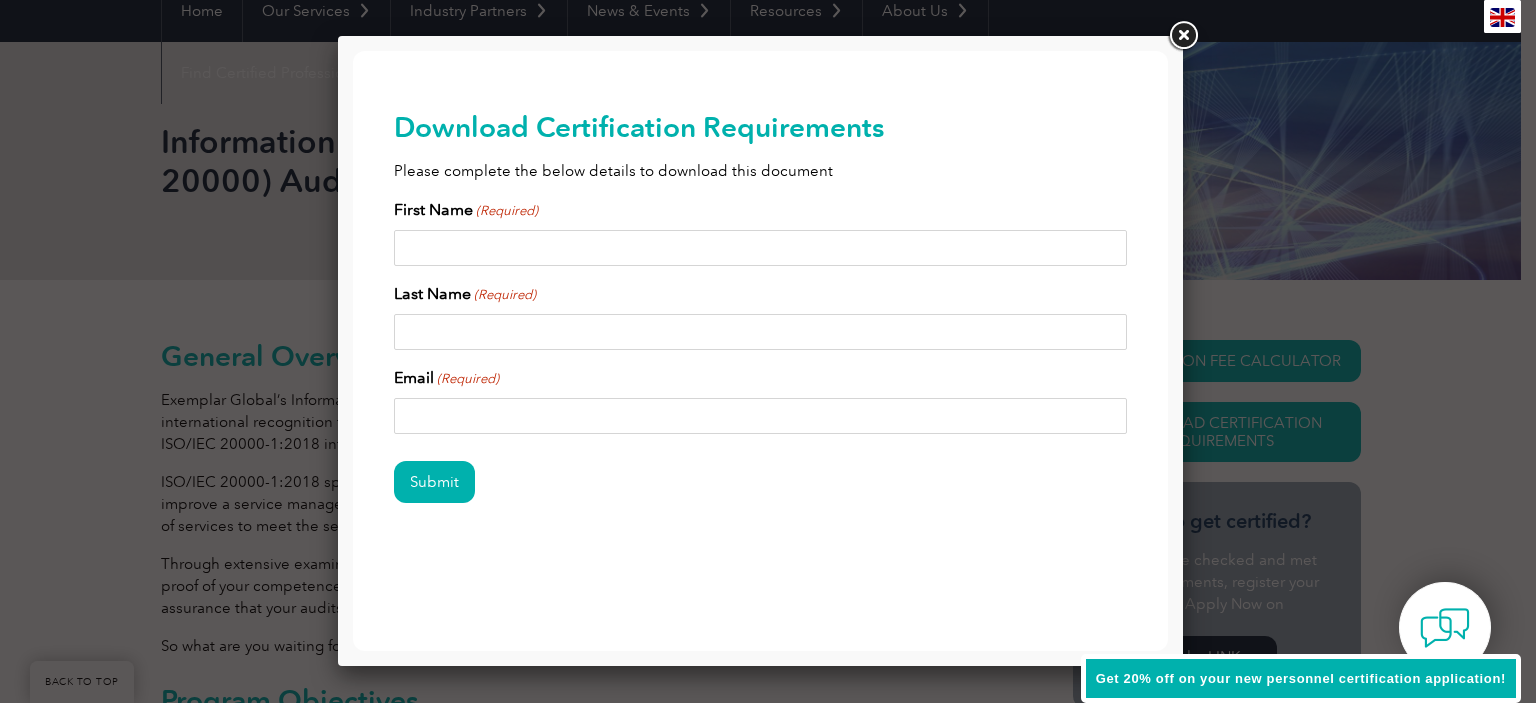 click on "First Name (Required)" at bounding box center (761, 248) 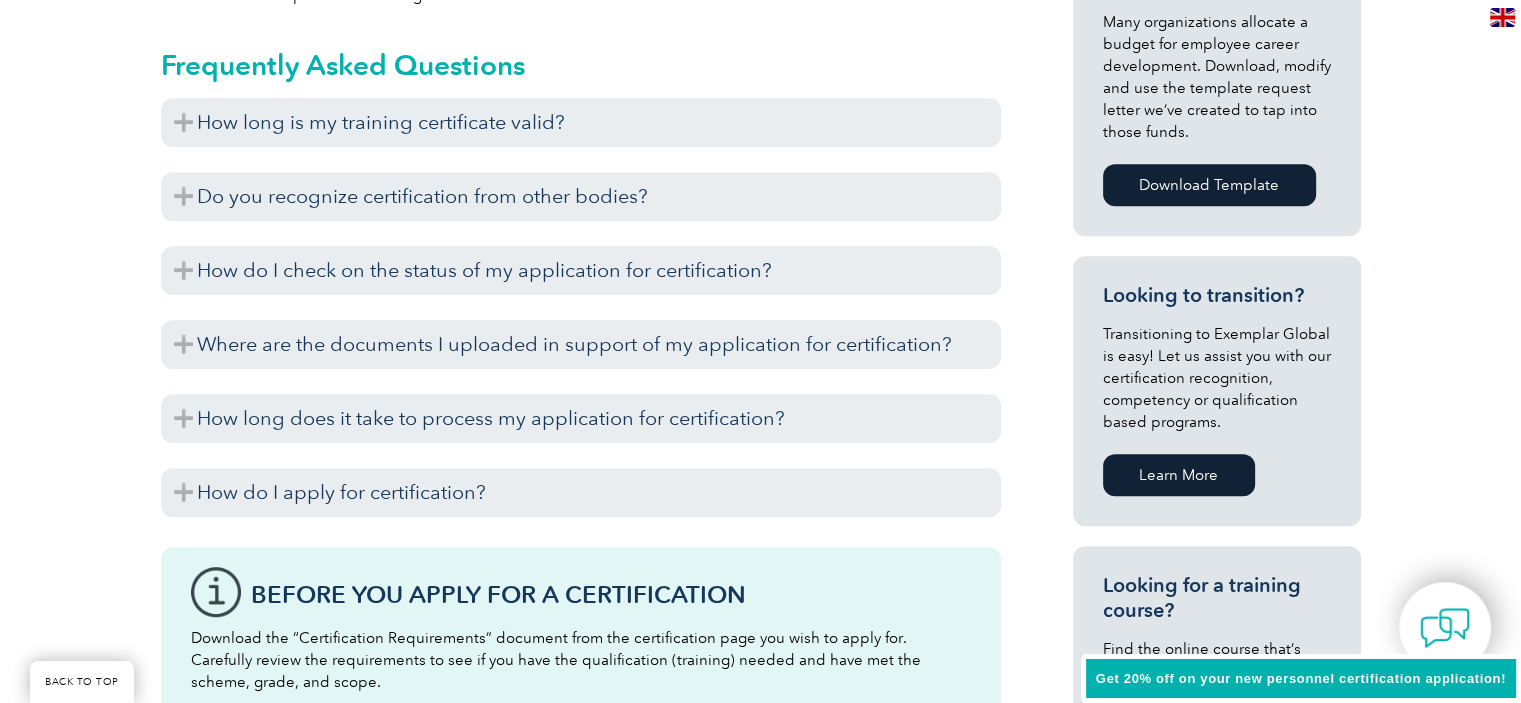 scroll, scrollTop: 1088, scrollLeft: 0, axis: vertical 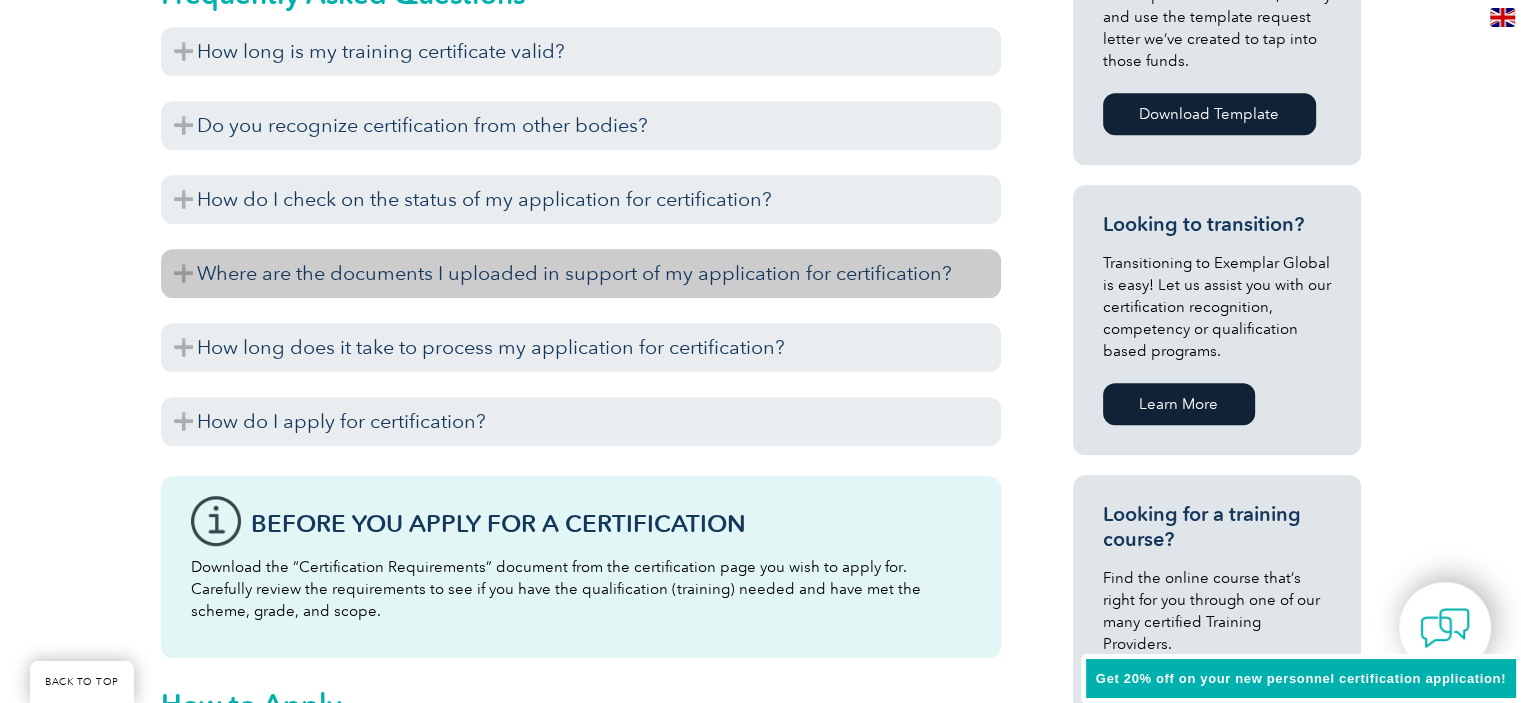 click on "Where are the documents I uploaded in support of my application for certification?" at bounding box center [581, 273] 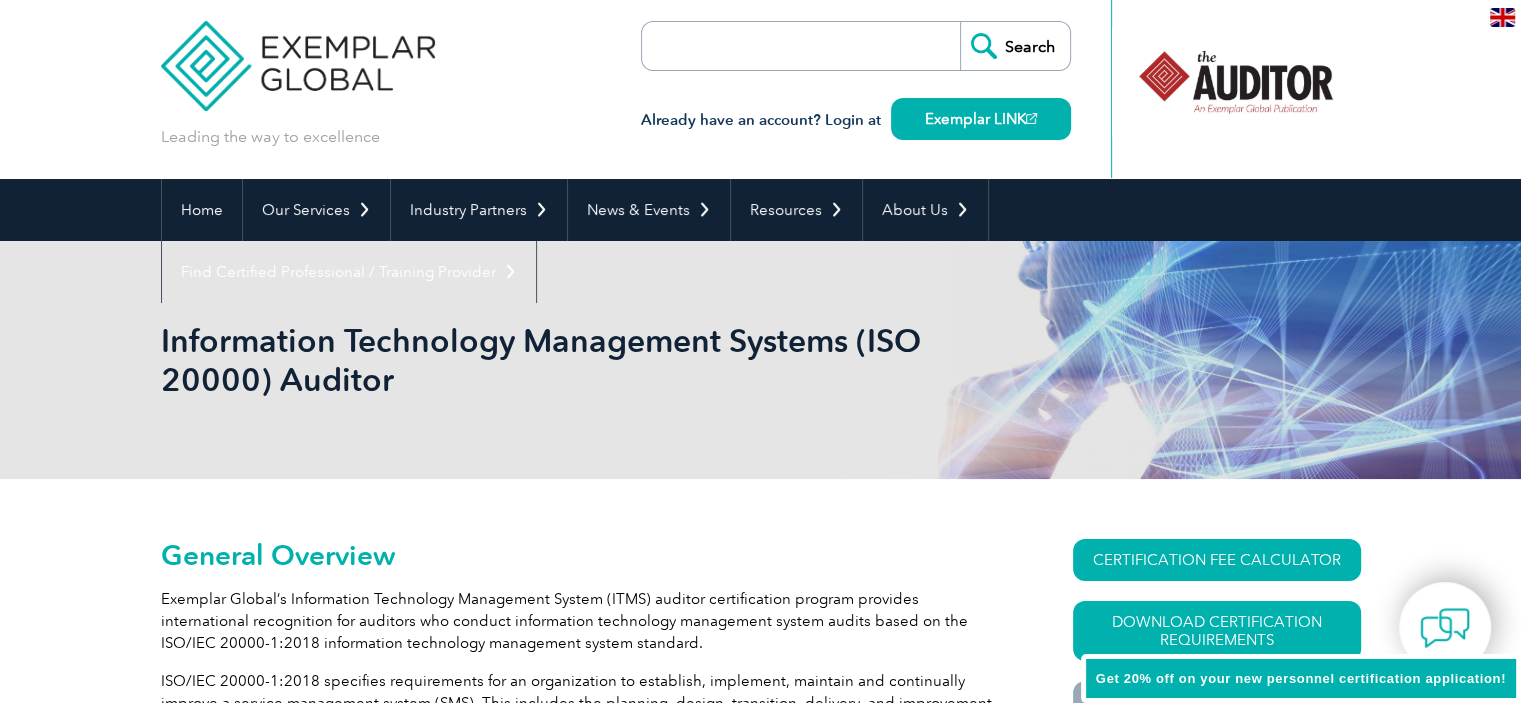 scroll, scrollTop: 0, scrollLeft: 0, axis: both 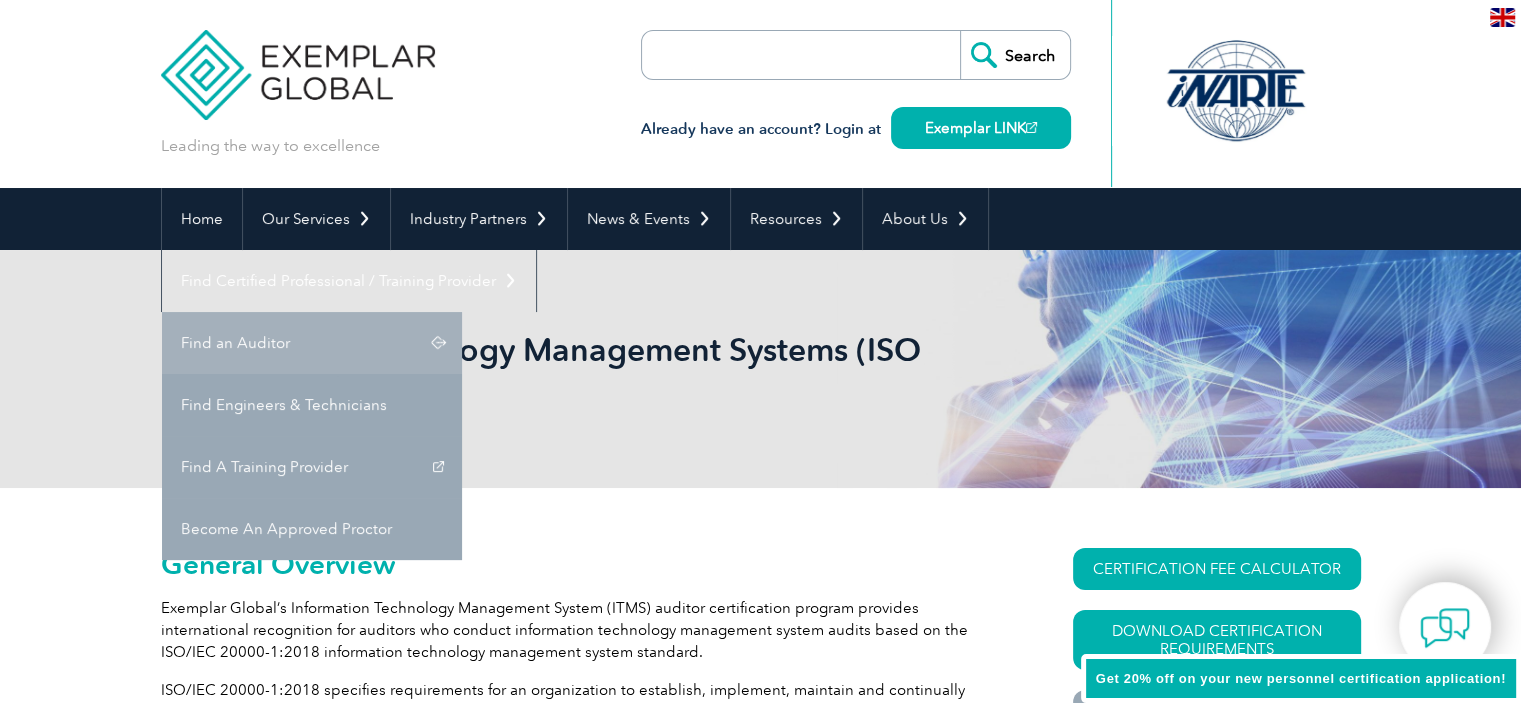 click on "Find an Auditor" at bounding box center (312, 343) 